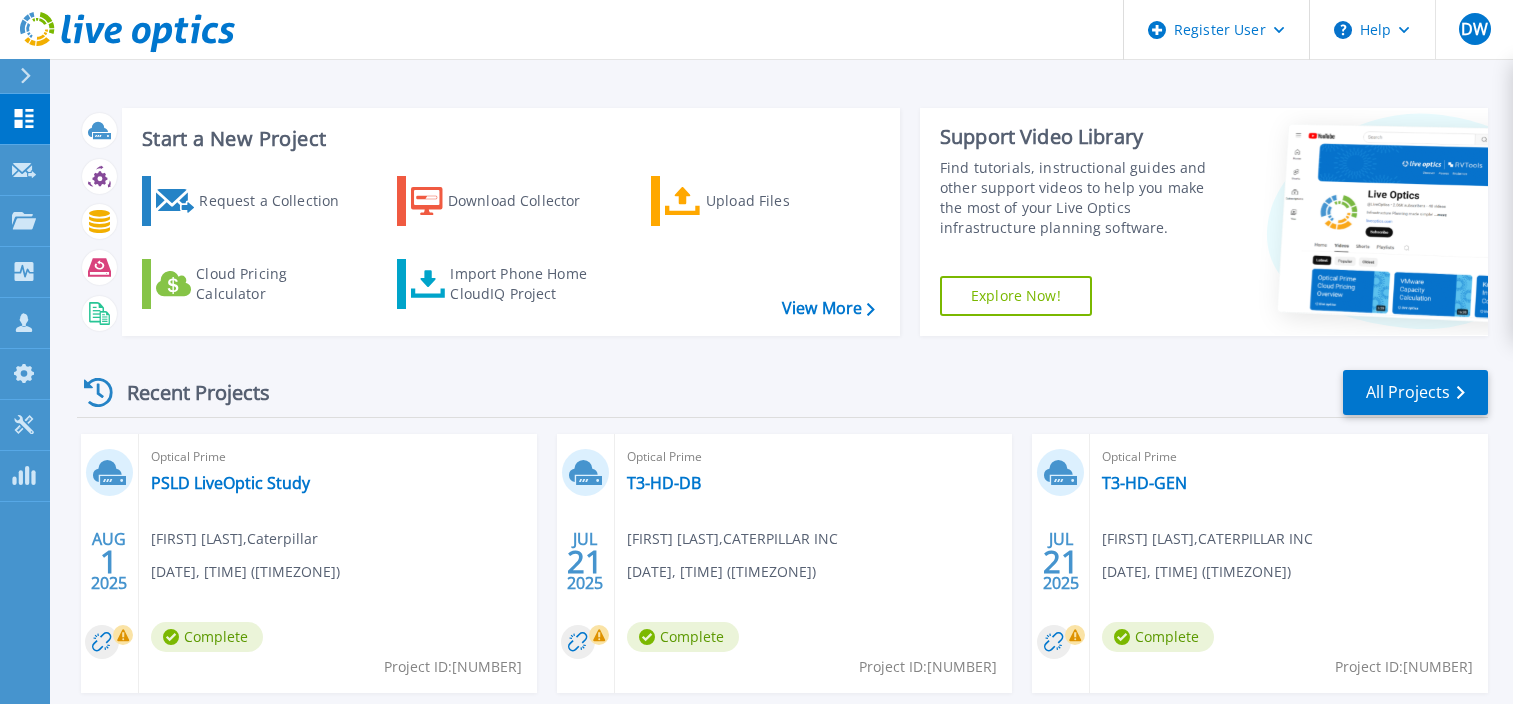 scroll, scrollTop: 0, scrollLeft: 0, axis: both 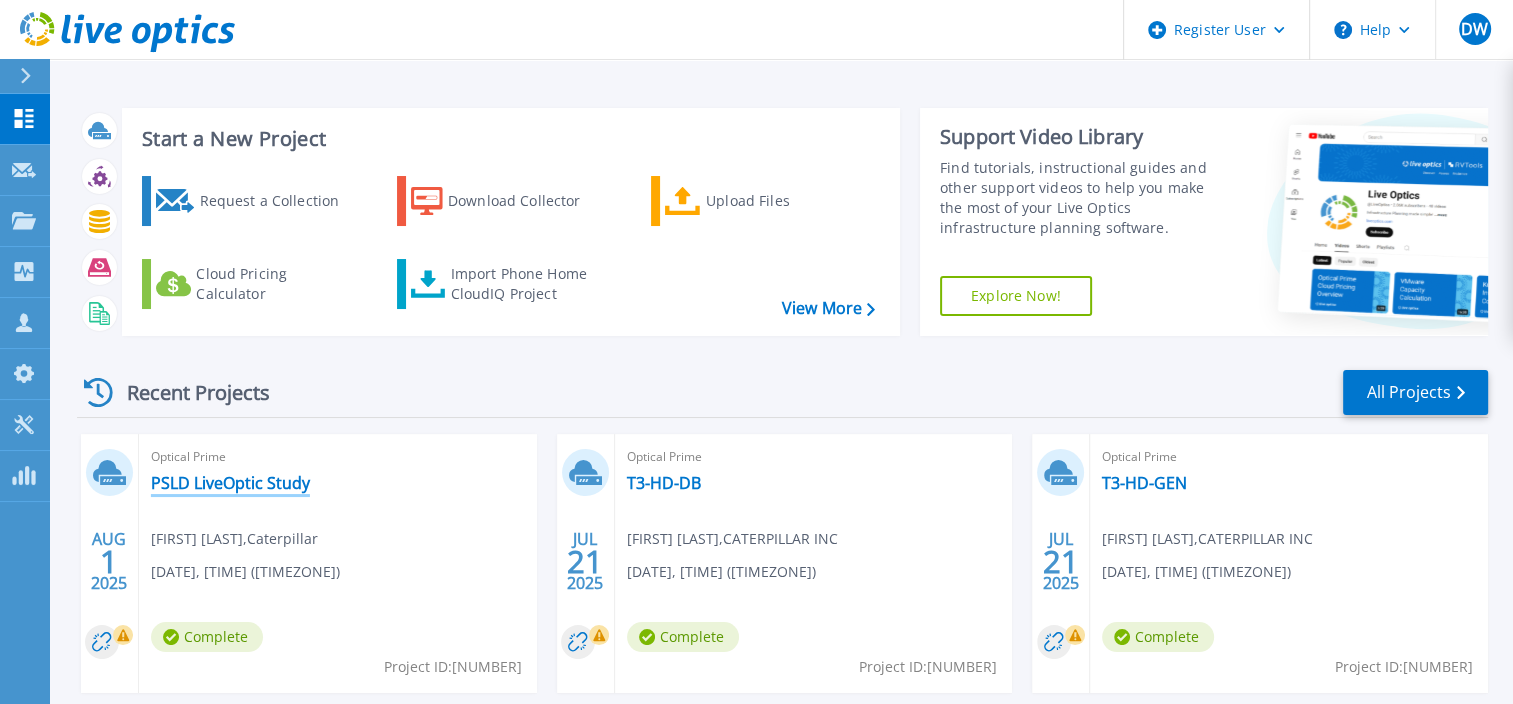 click on "PSLD LiveOptic Study" at bounding box center (230, 483) 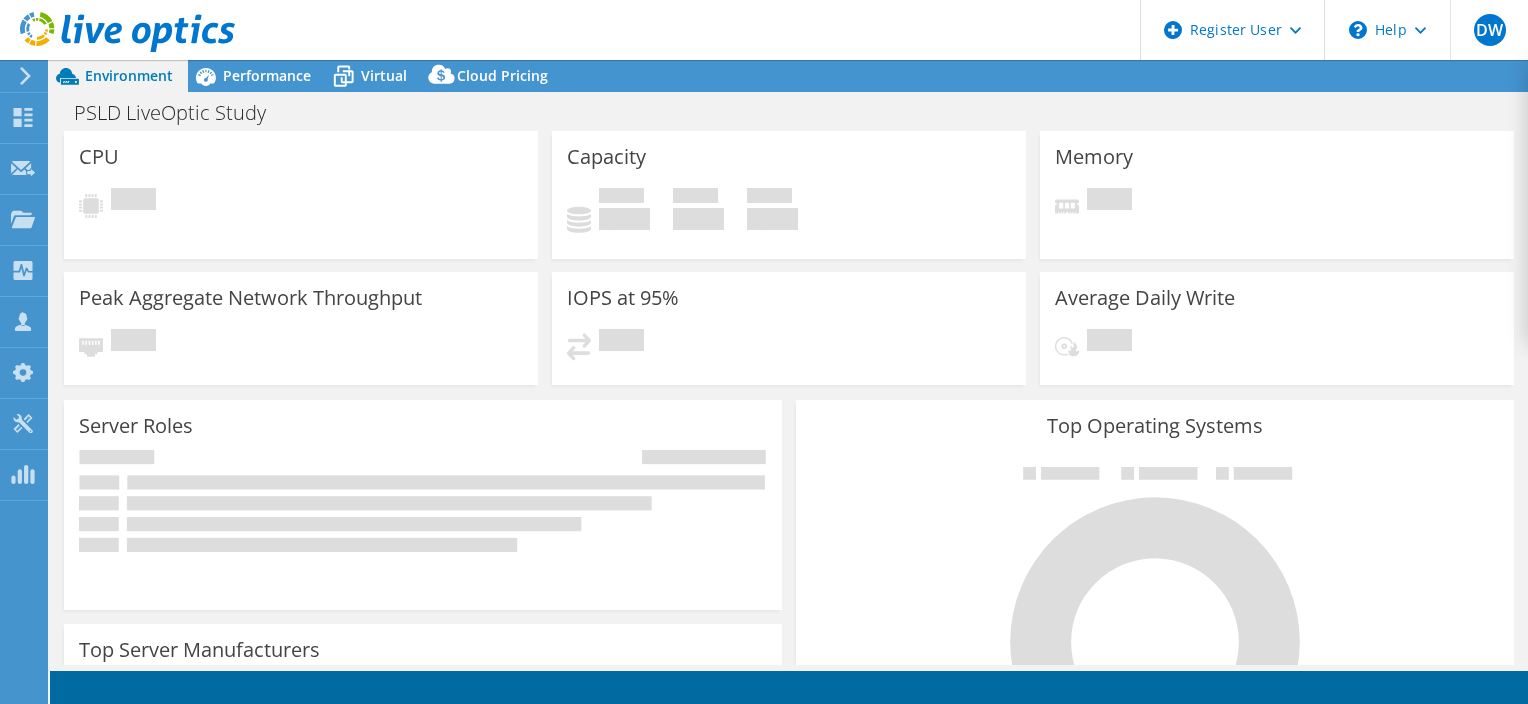 scroll, scrollTop: 0, scrollLeft: 0, axis: both 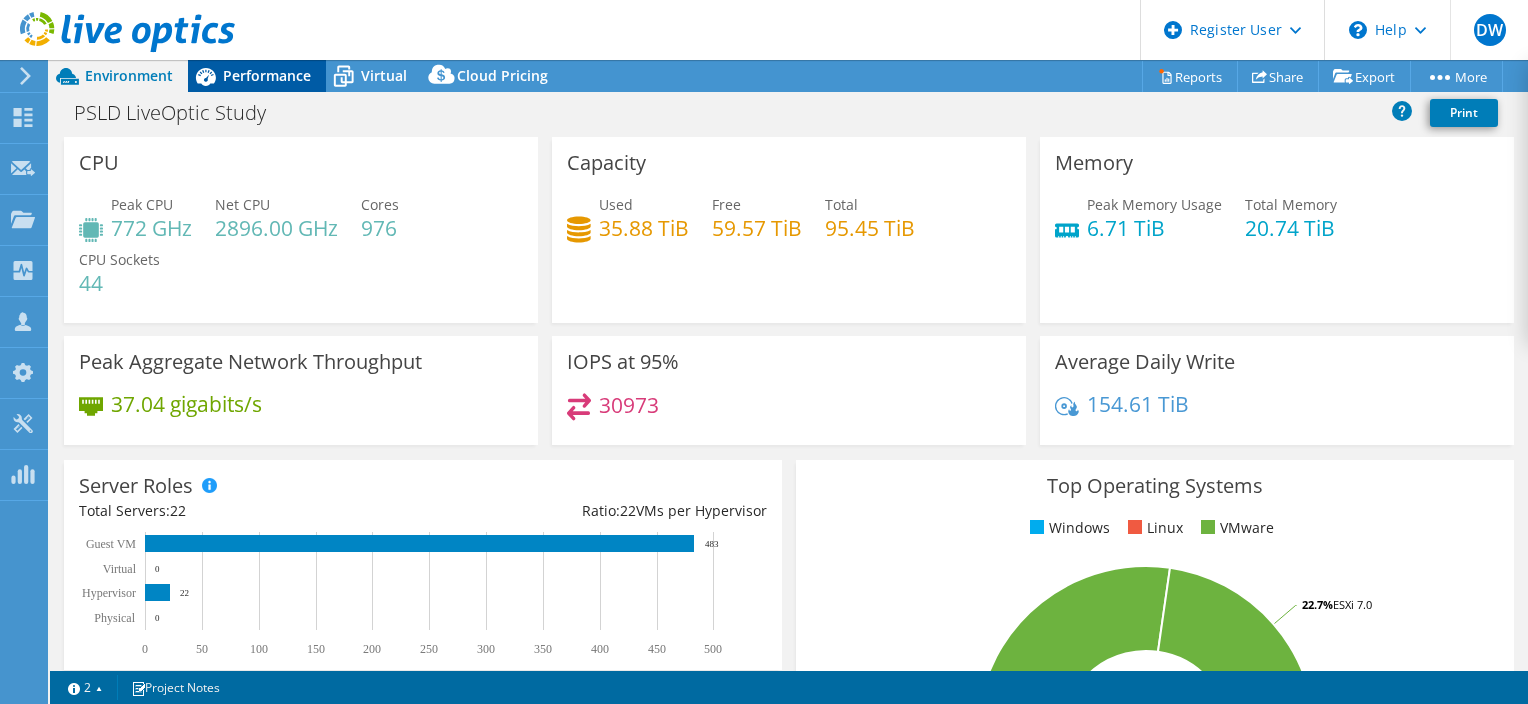 click on "Performance" at bounding box center [267, 75] 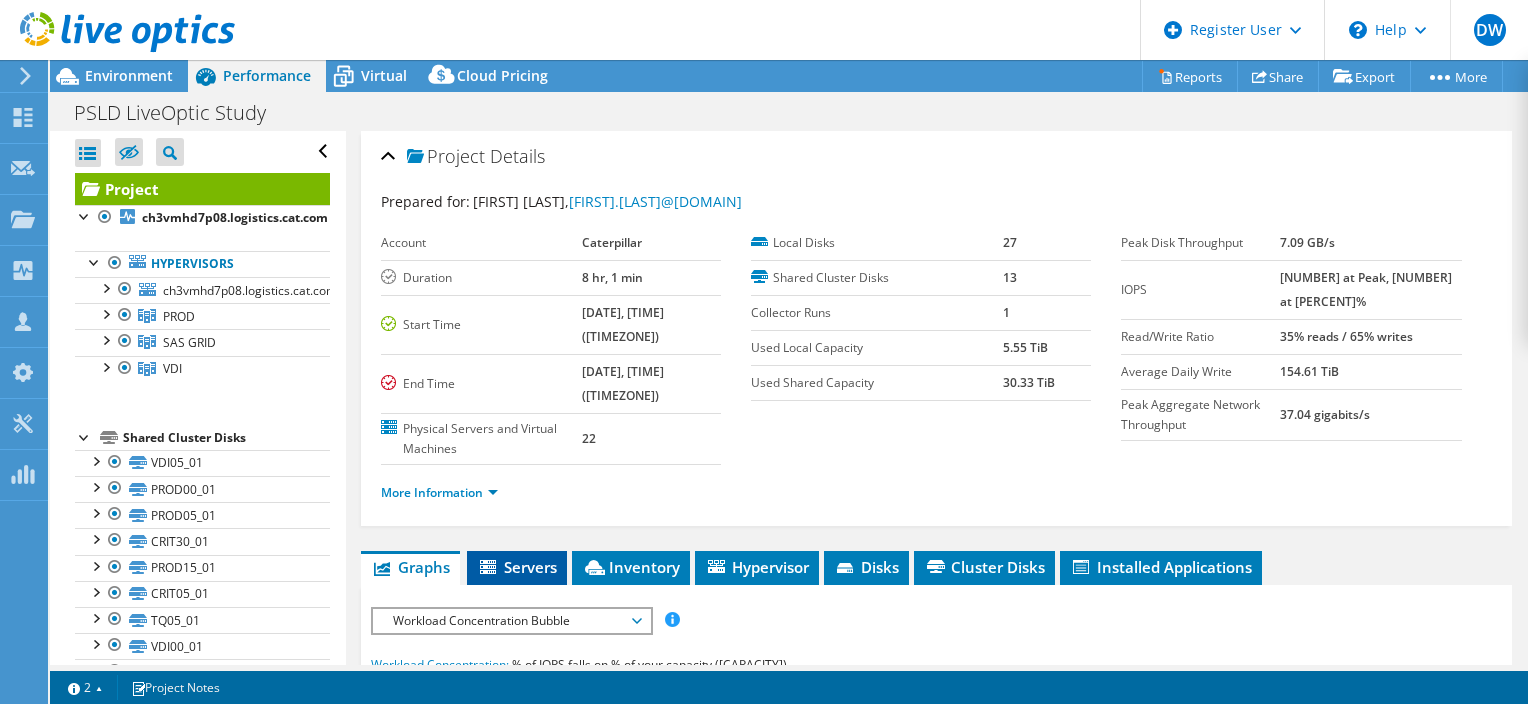 click on "Servers" at bounding box center (517, 567) 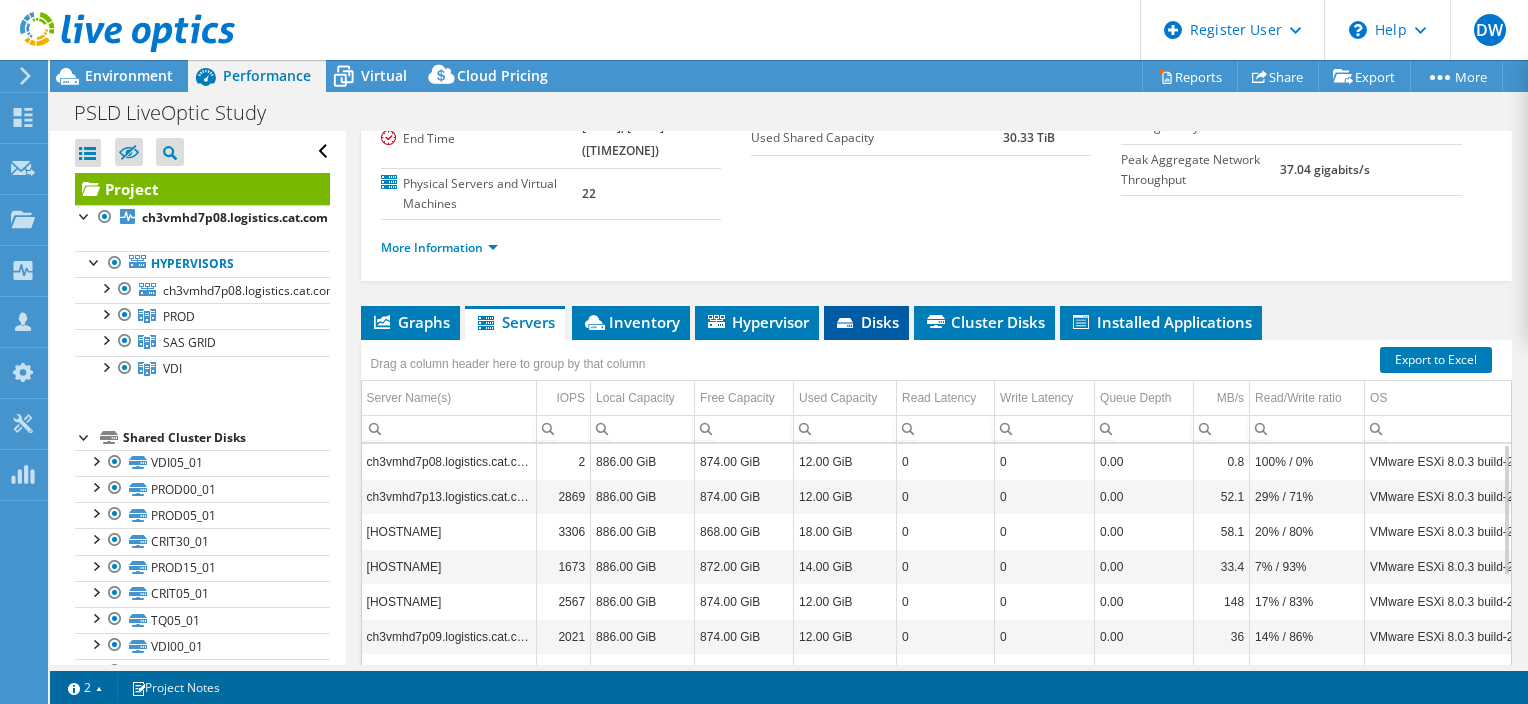 scroll, scrollTop: 300, scrollLeft: 0, axis: vertical 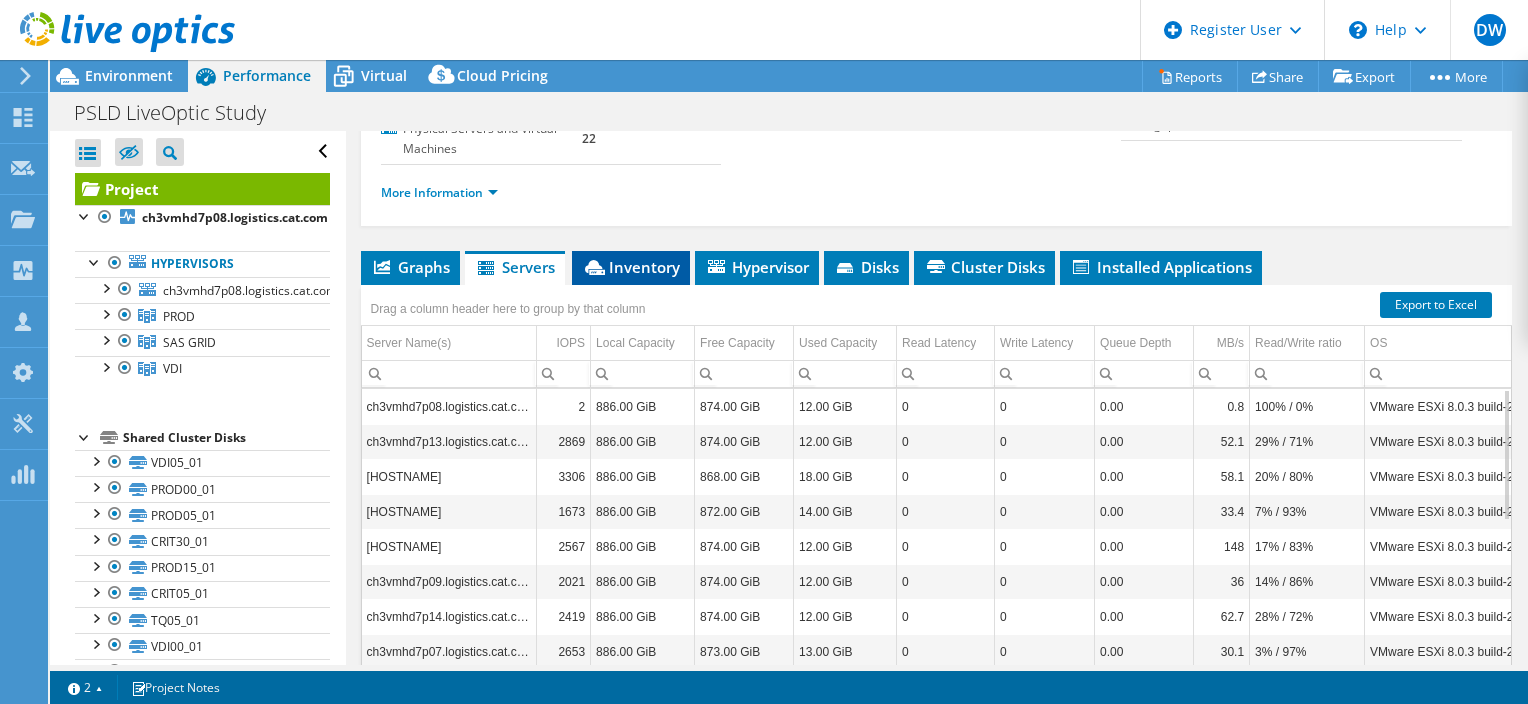 click on "Inventory" at bounding box center [631, 267] 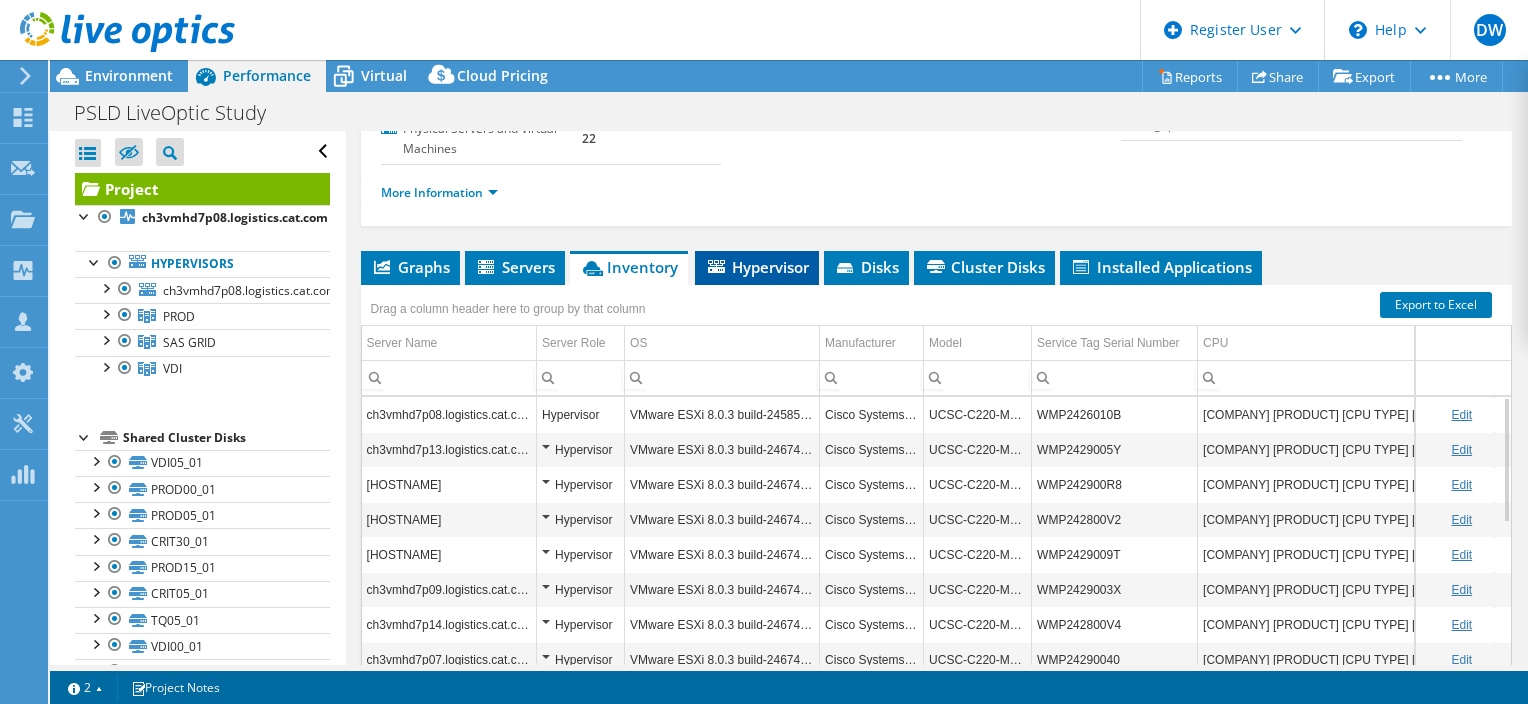 click on "Hypervisor" at bounding box center [757, 267] 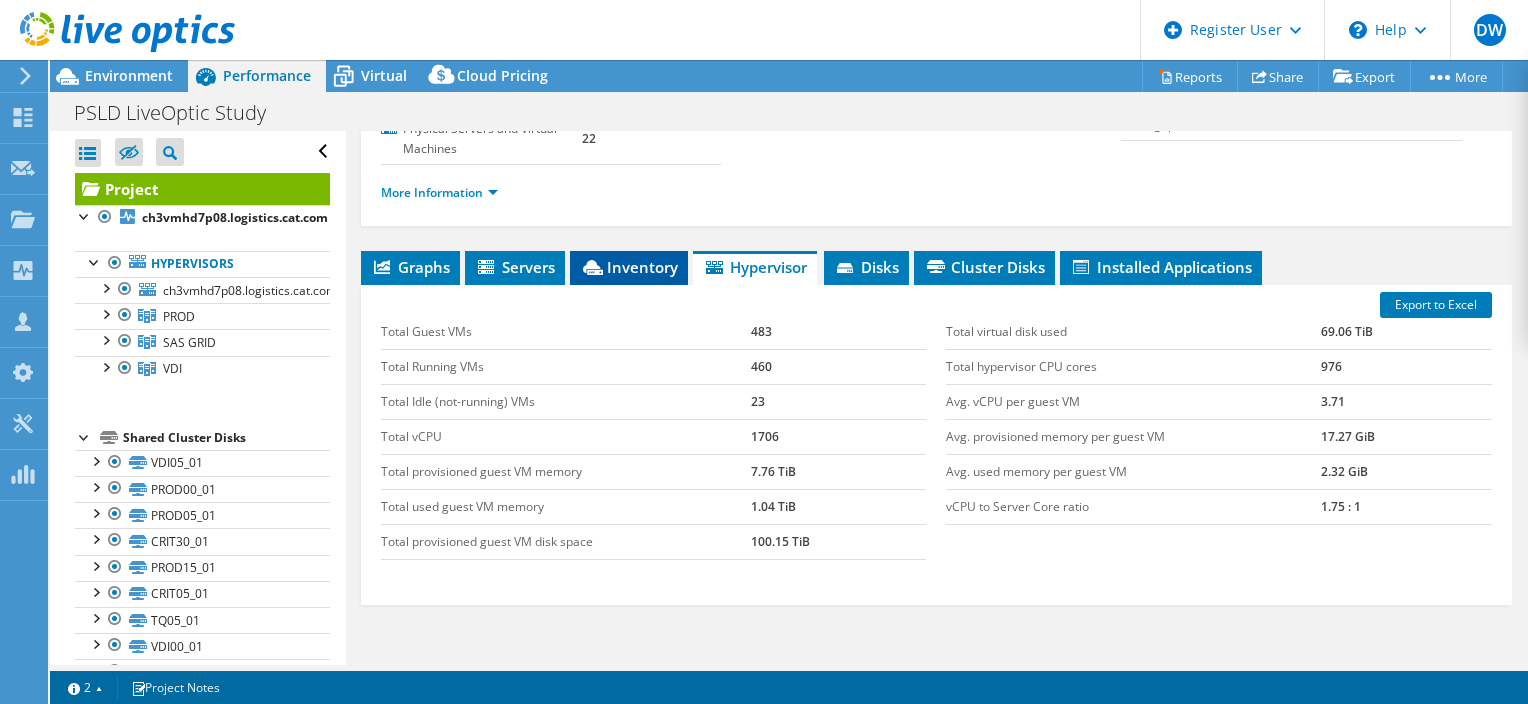 click on "Inventory" at bounding box center (629, 267) 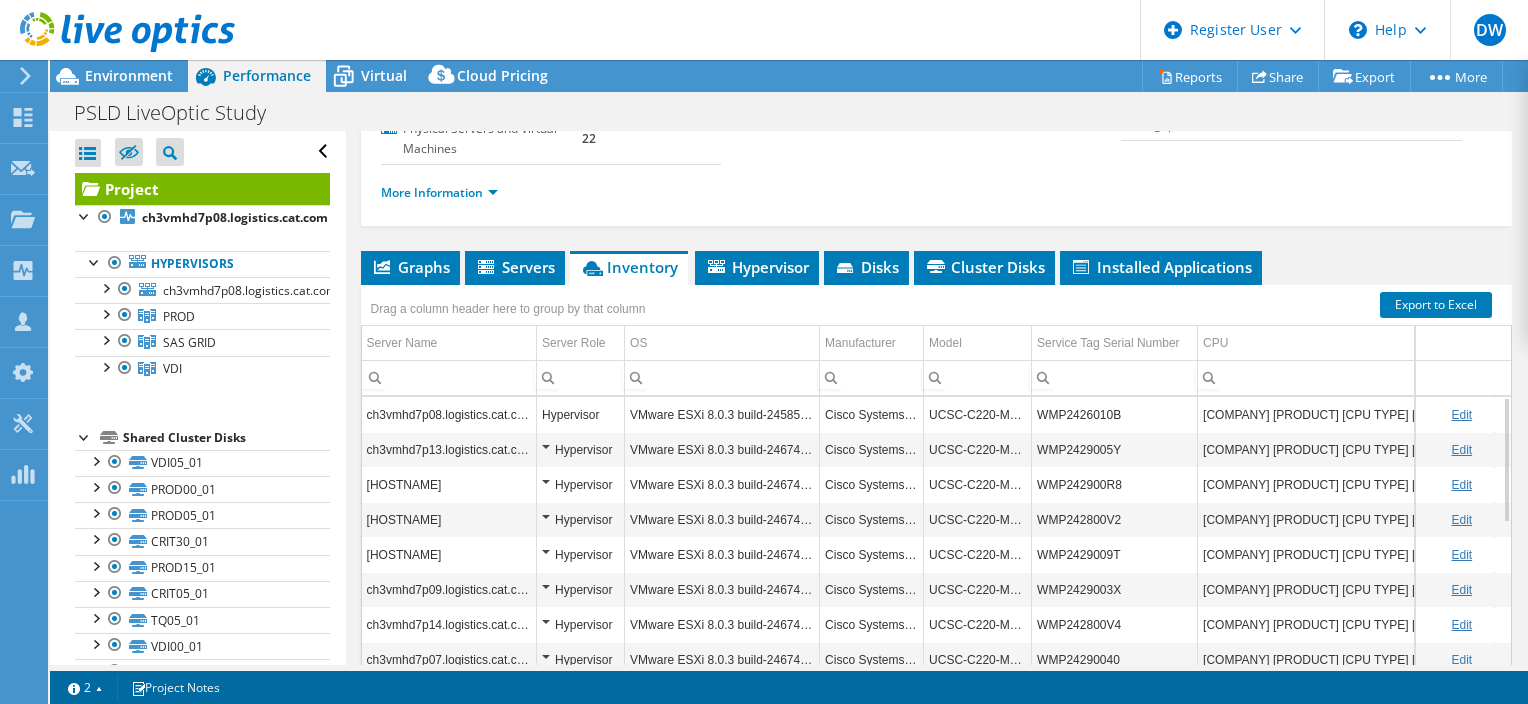 scroll, scrollTop: 120, scrollLeft: 0, axis: vertical 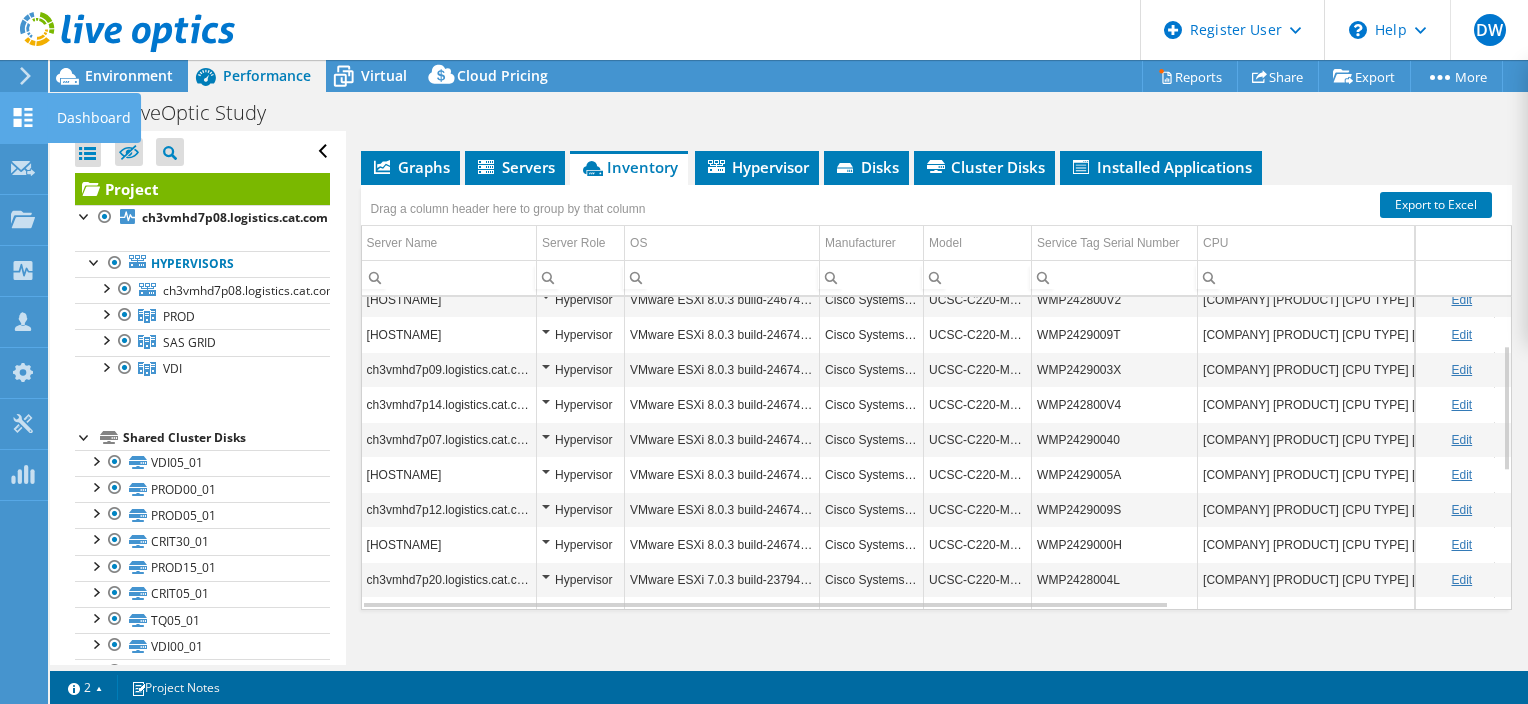 click 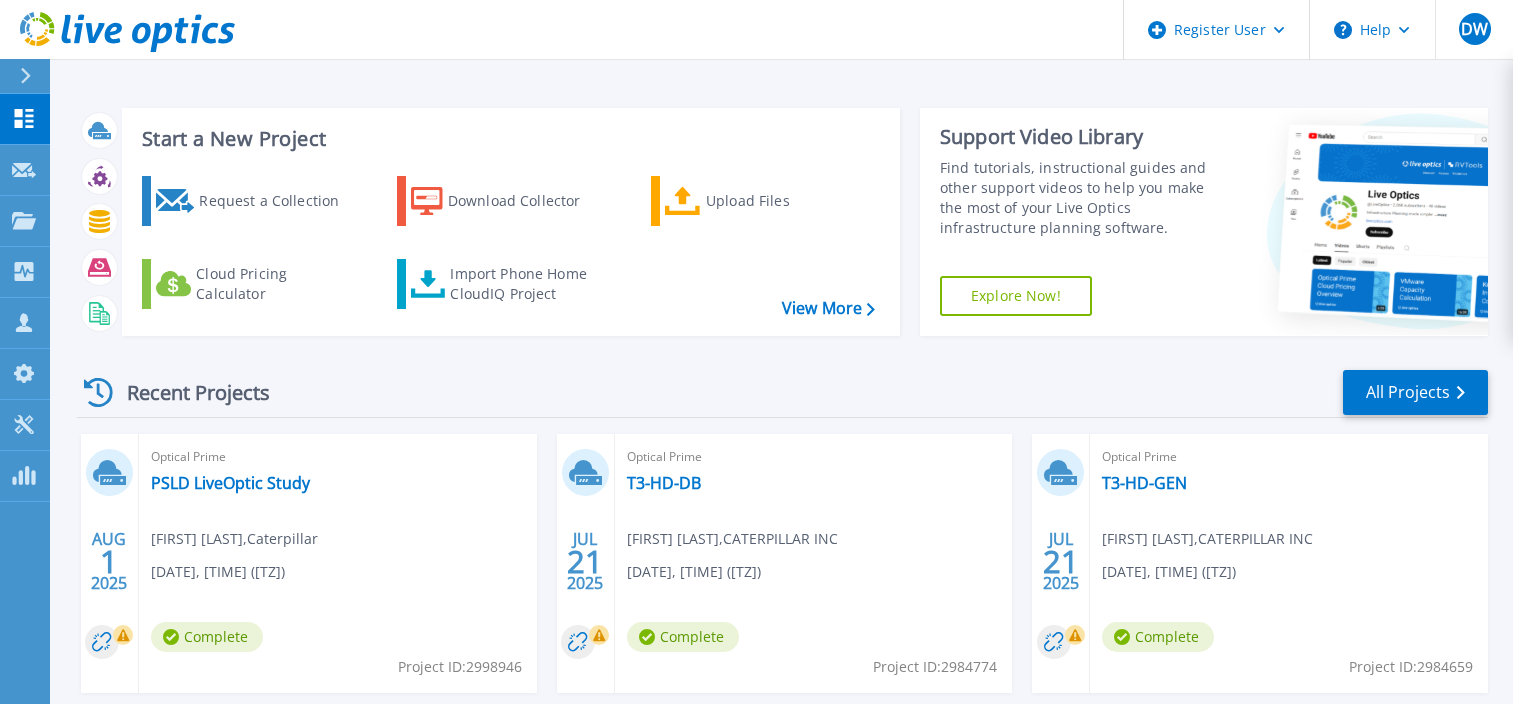 scroll, scrollTop: 0, scrollLeft: 0, axis: both 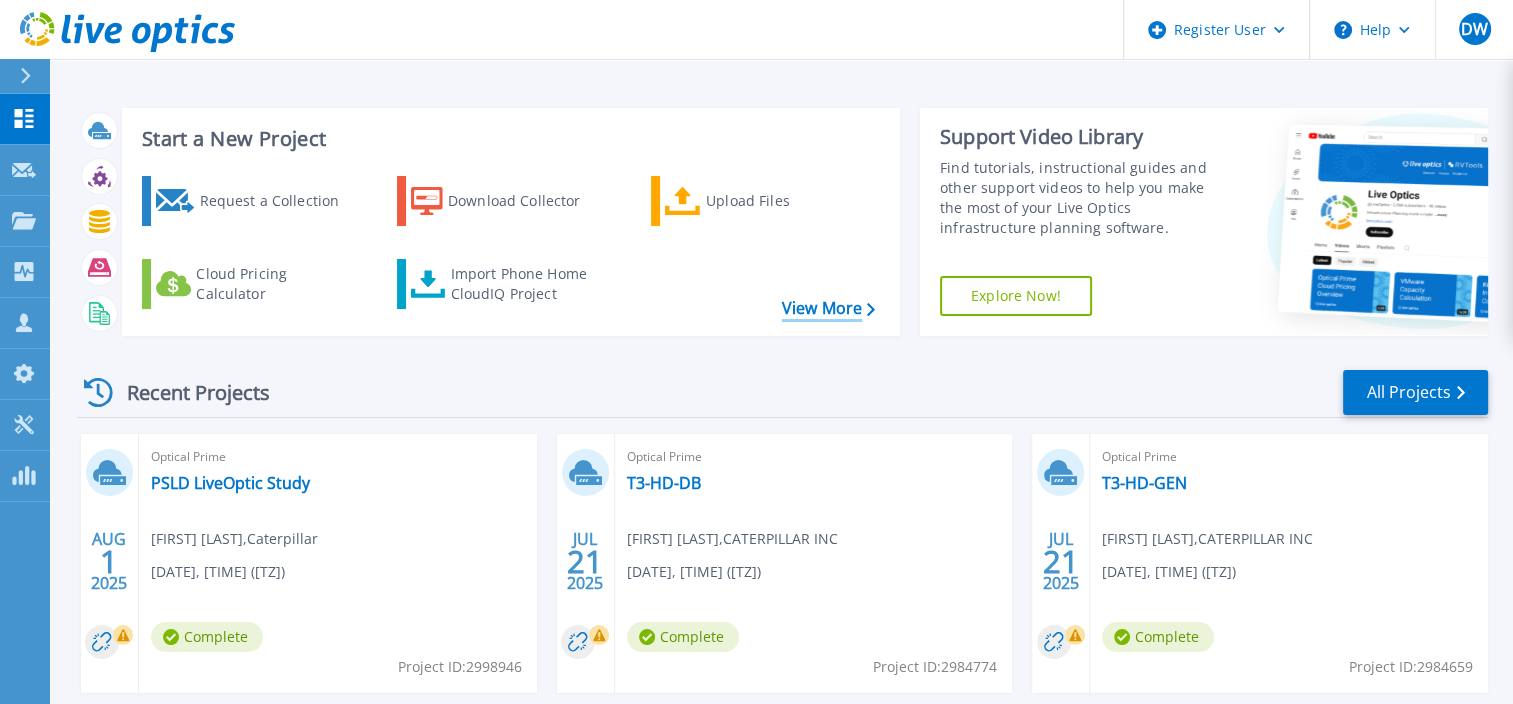 click on "View More" at bounding box center [828, 308] 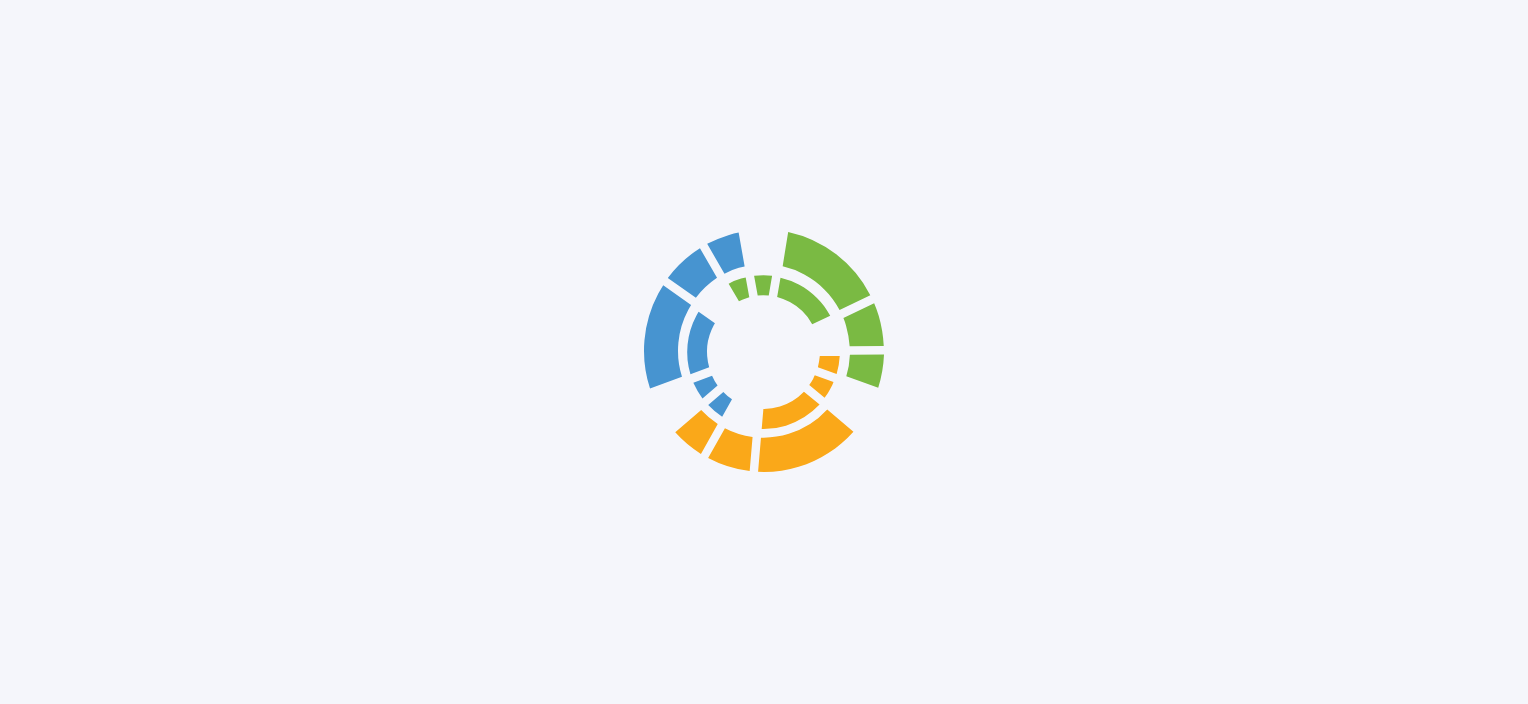 scroll, scrollTop: 0, scrollLeft: 0, axis: both 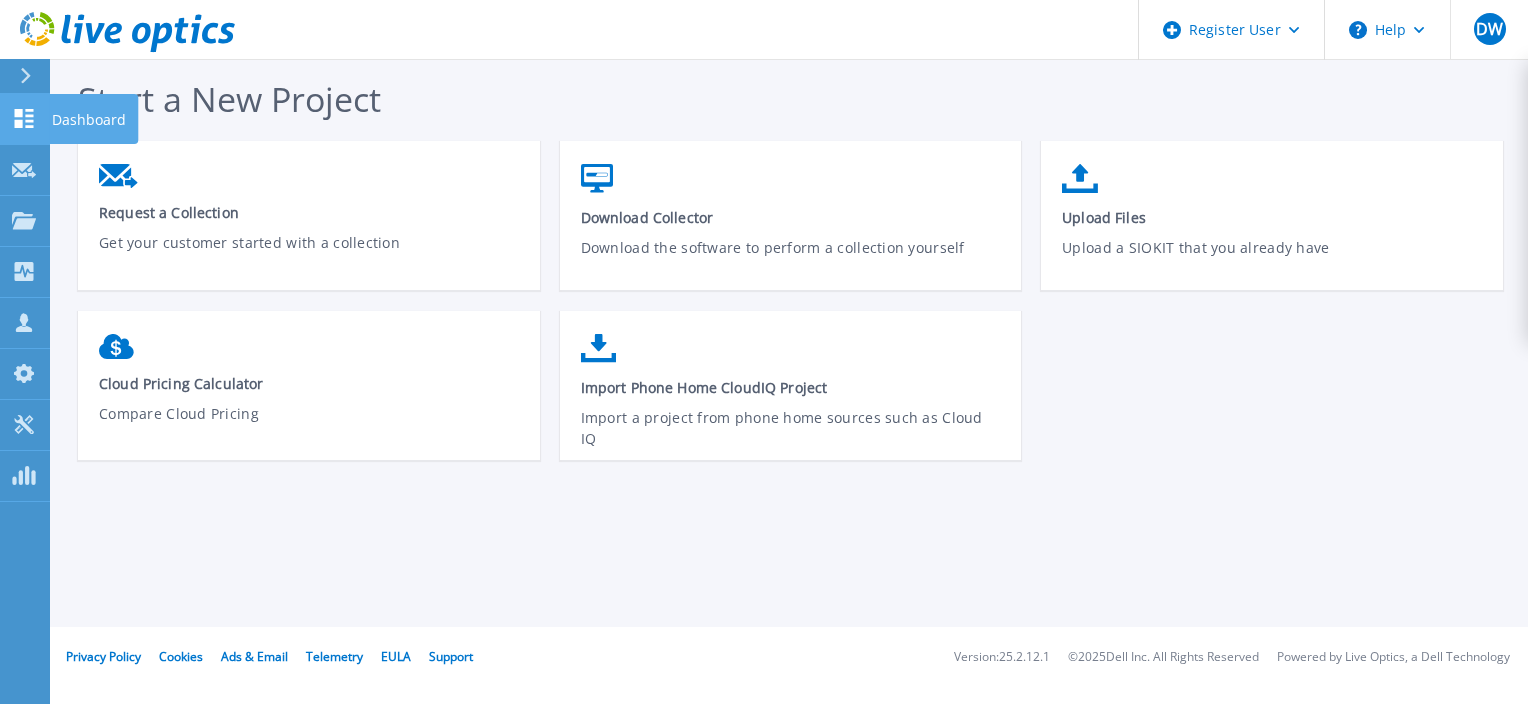 click 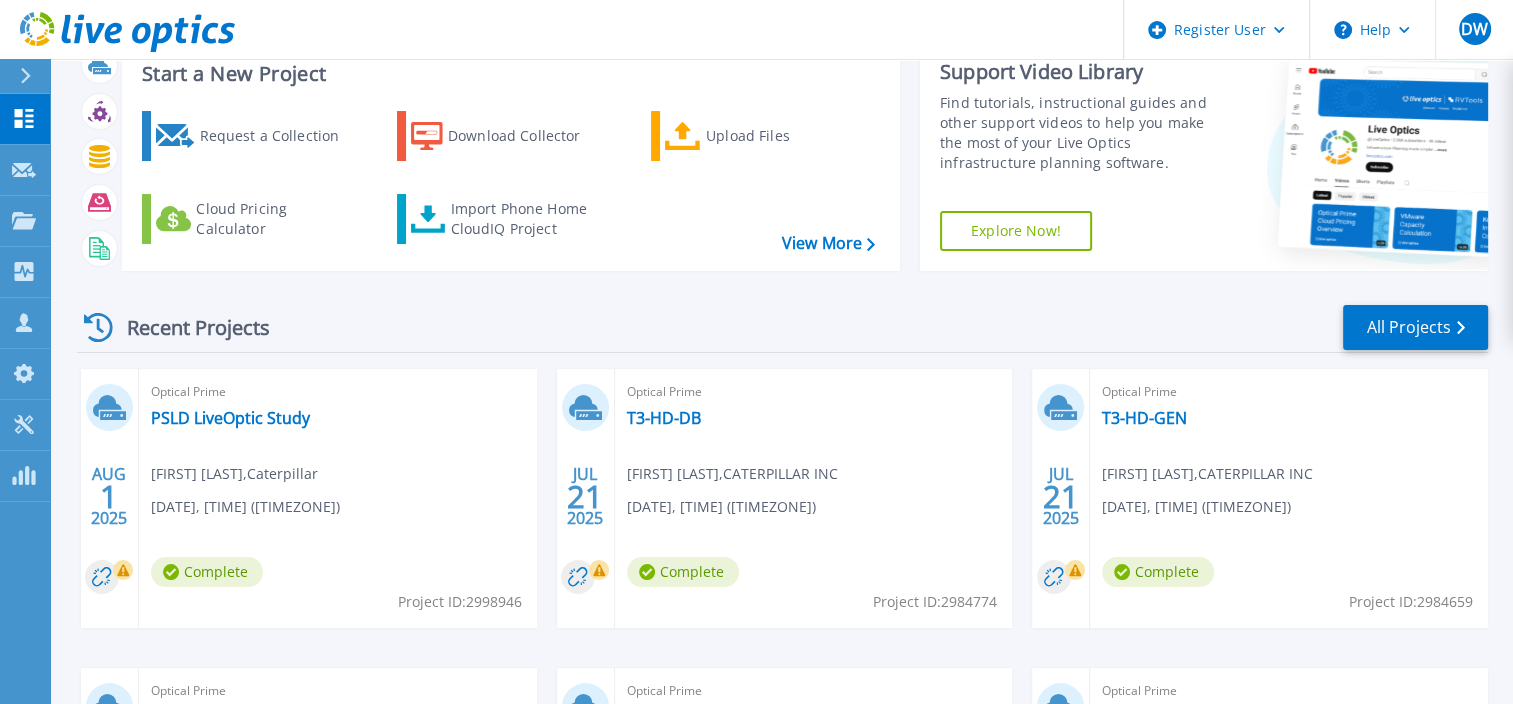 scroll, scrollTop: 100, scrollLeft: 0, axis: vertical 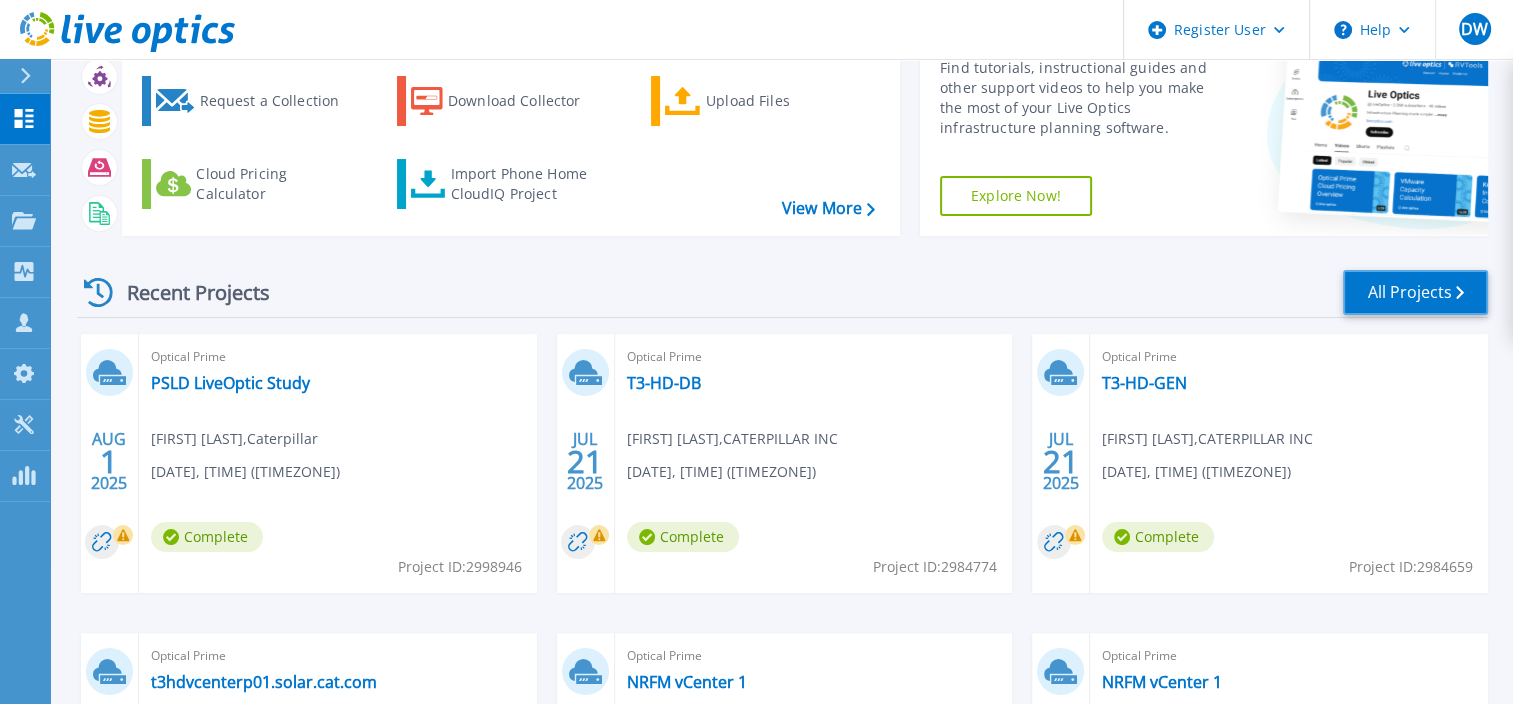 click on "All Projects" at bounding box center (1415, 292) 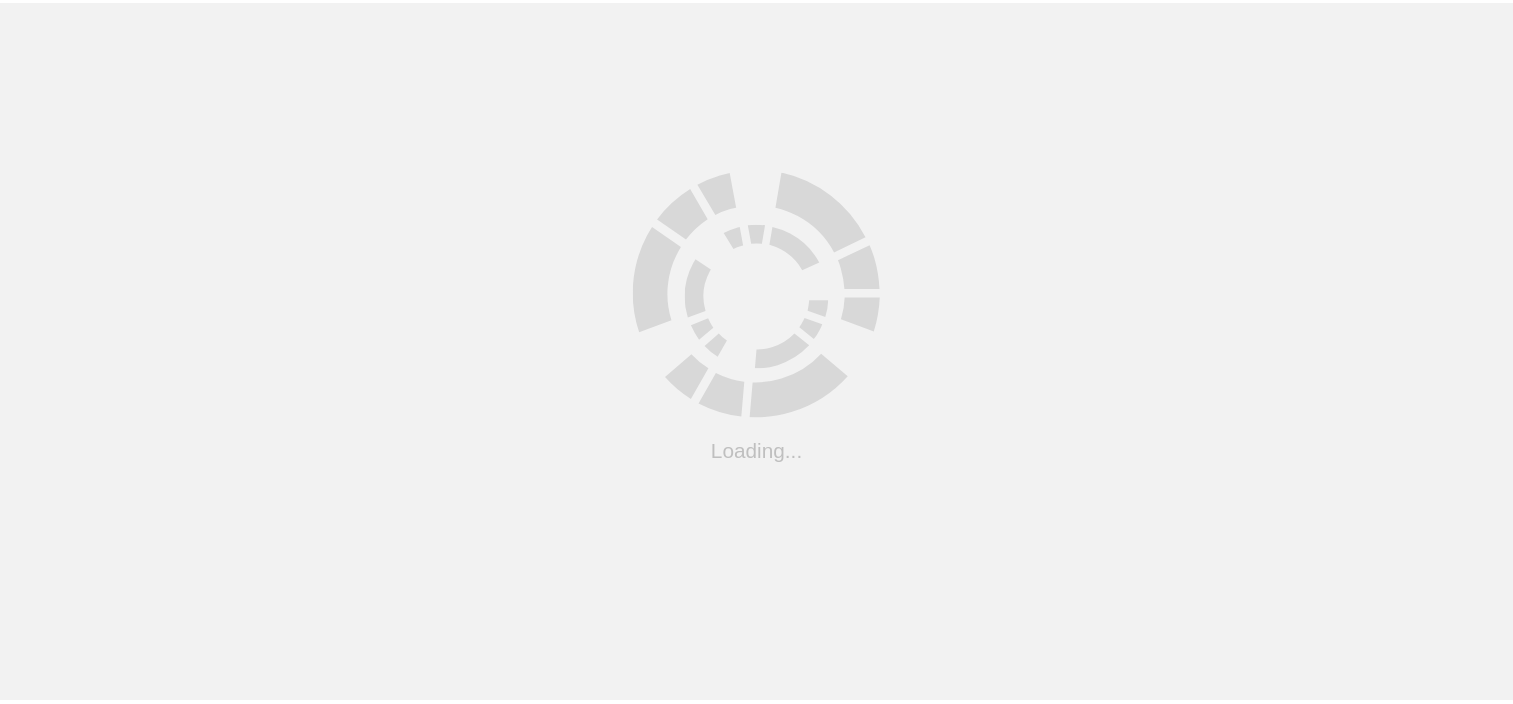 scroll, scrollTop: 0, scrollLeft: 0, axis: both 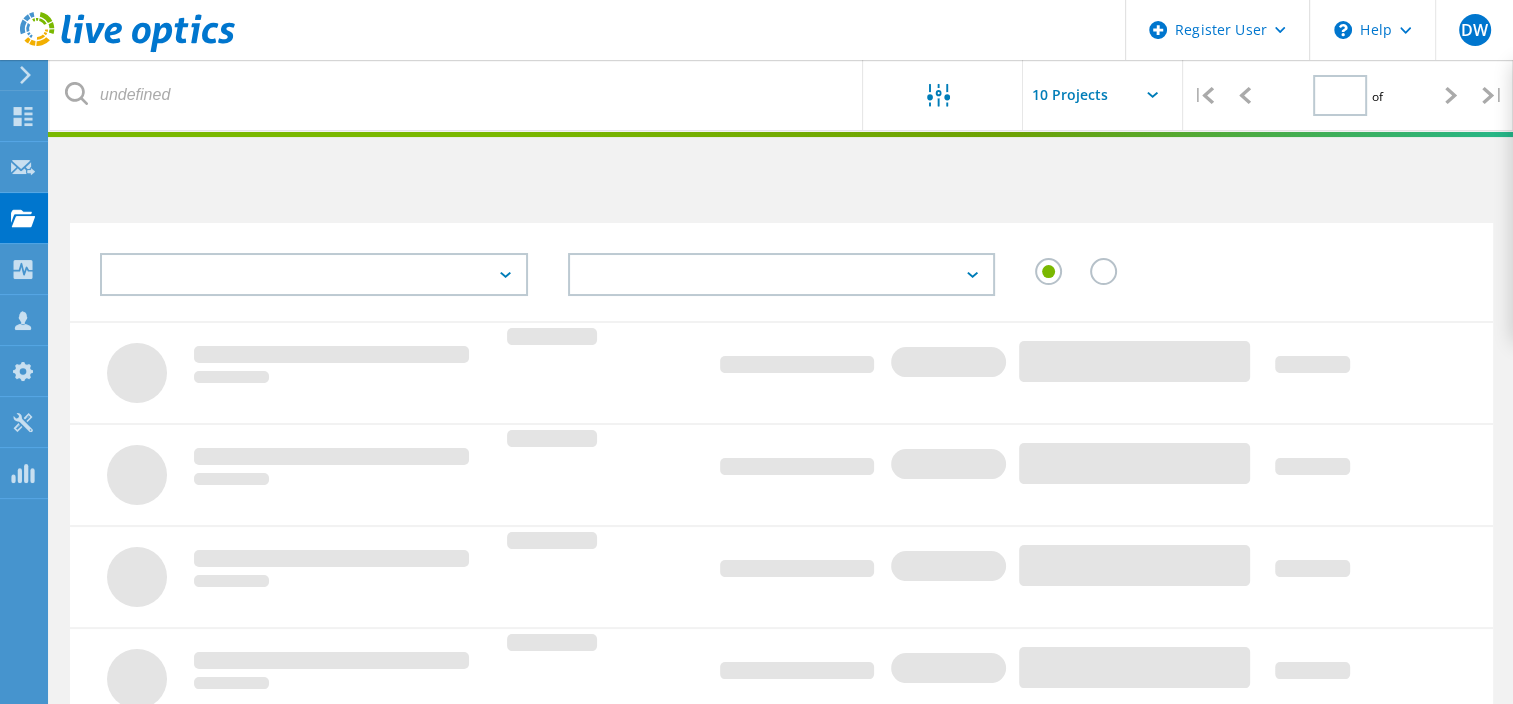 type on "1" 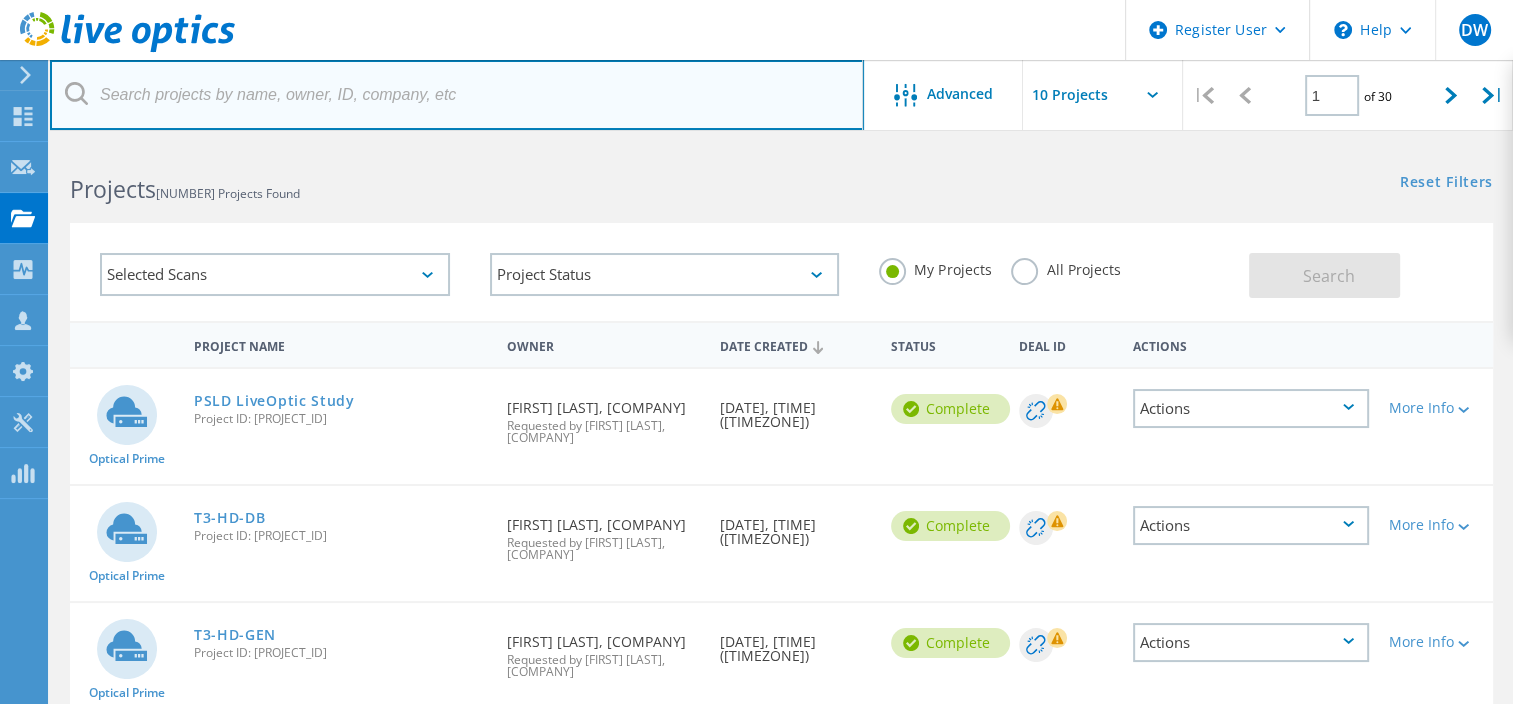 click at bounding box center (457, 95) 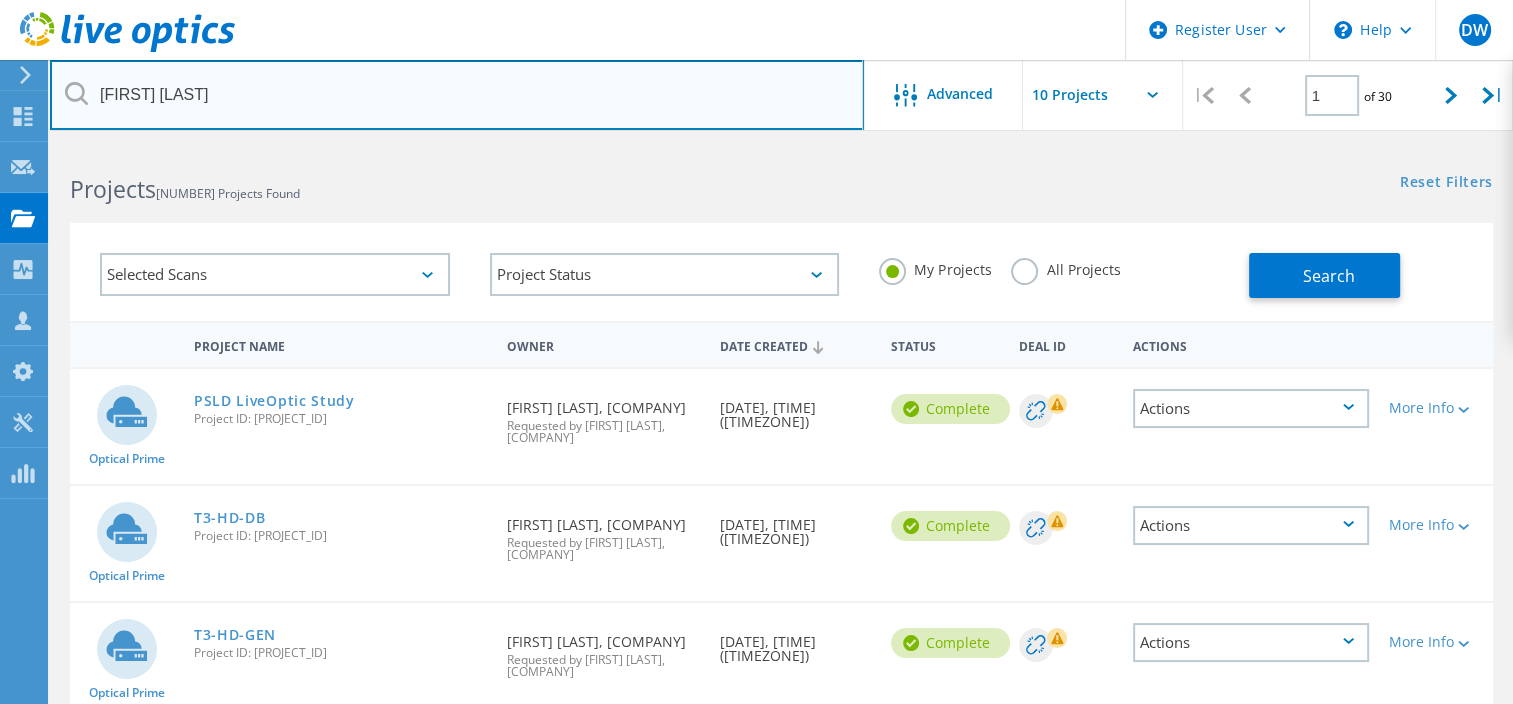 type on "greg fell" 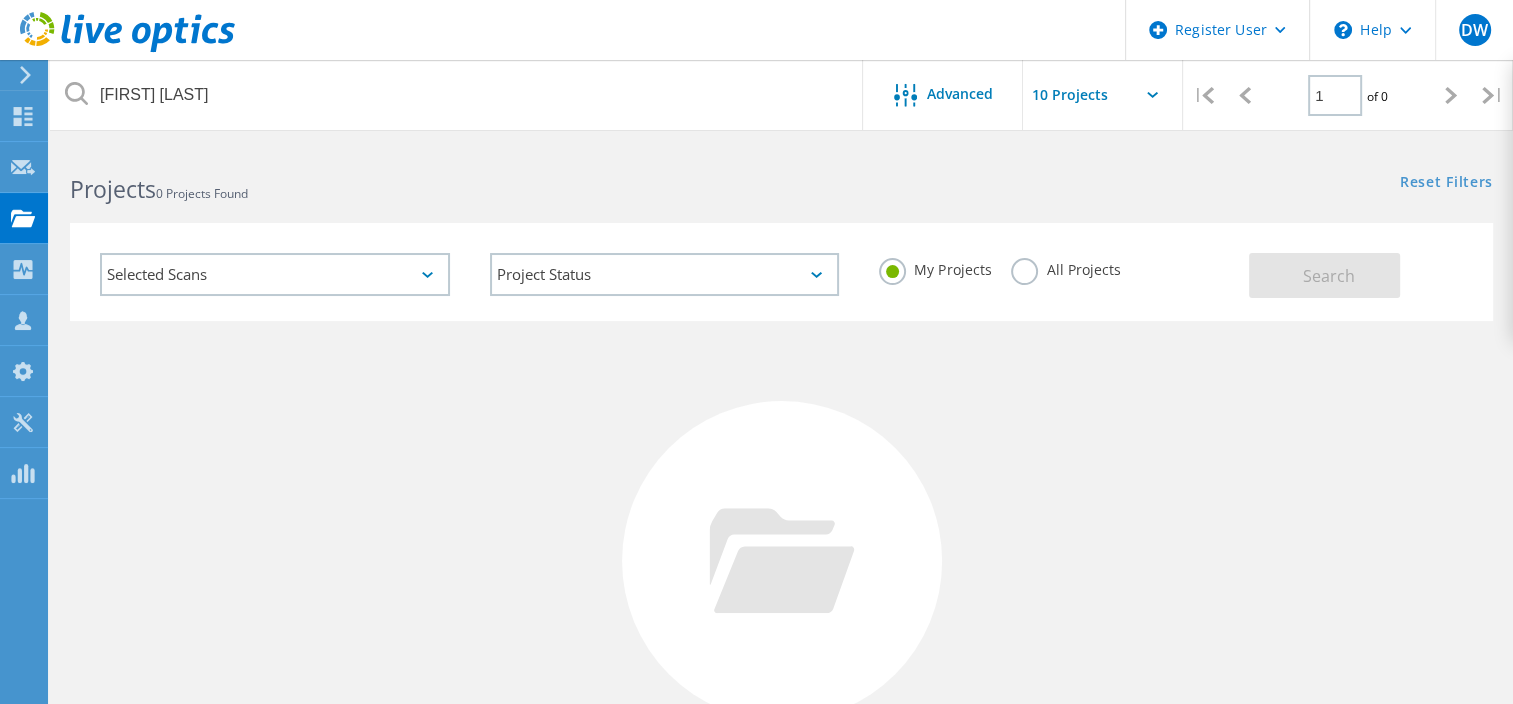 click on "All Projects" 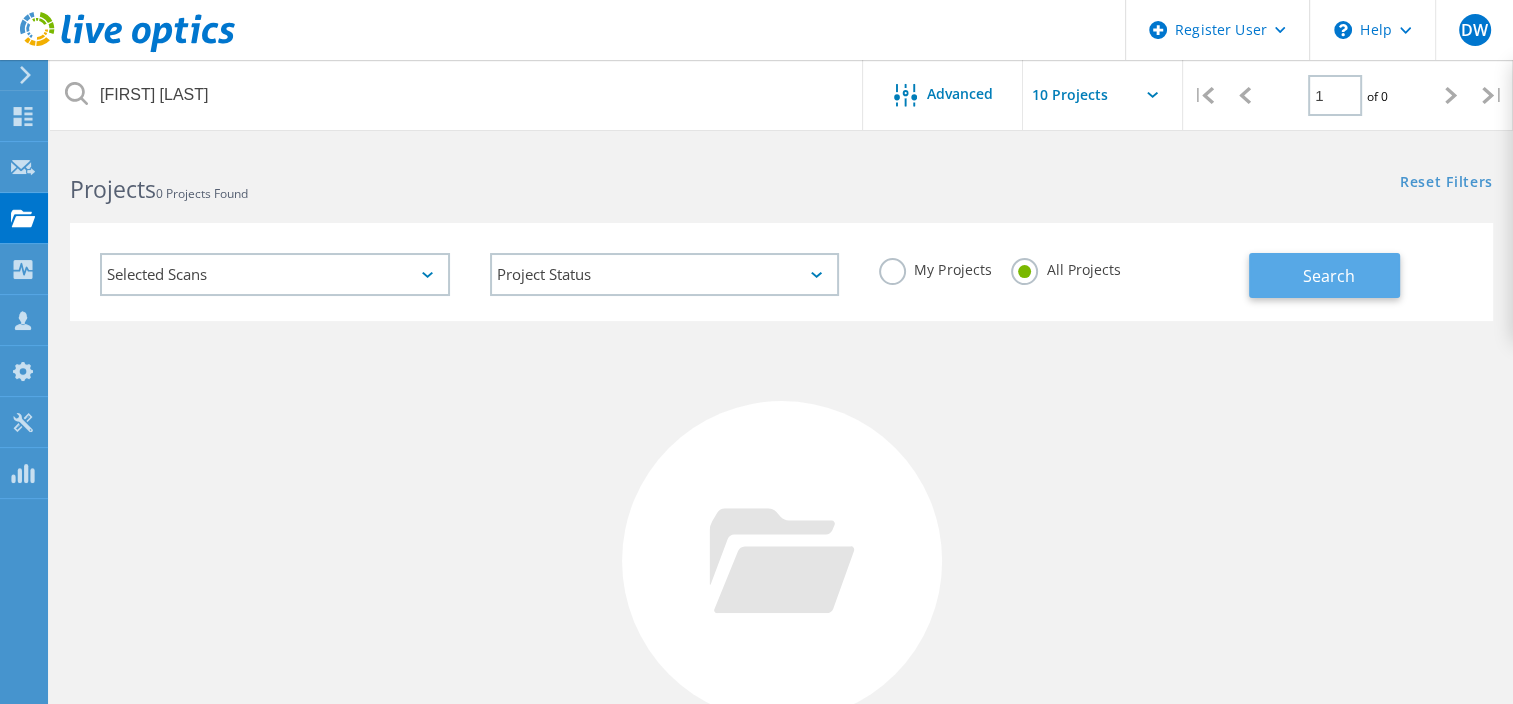 click on "Search" 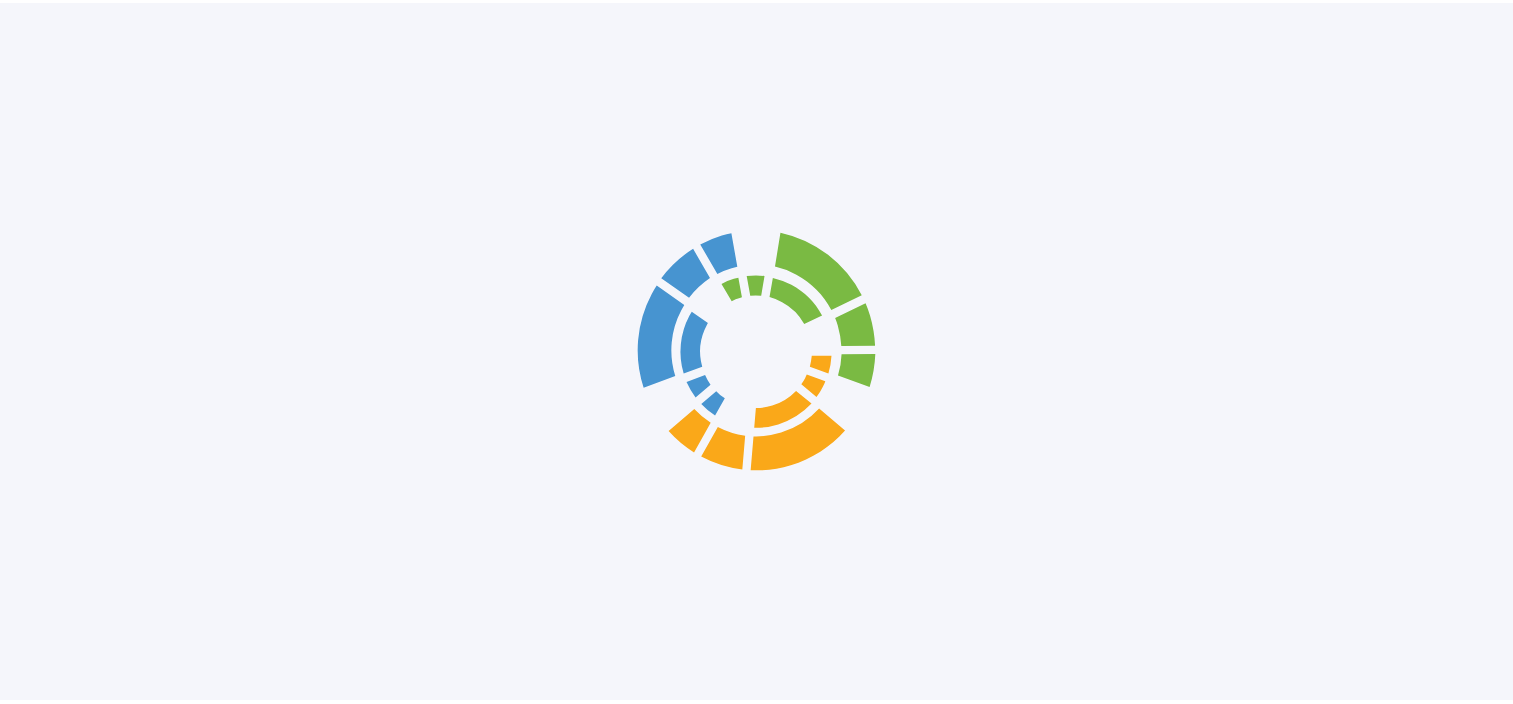 scroll, scrollTop: 0, scrollLeft: 0, axis: both 